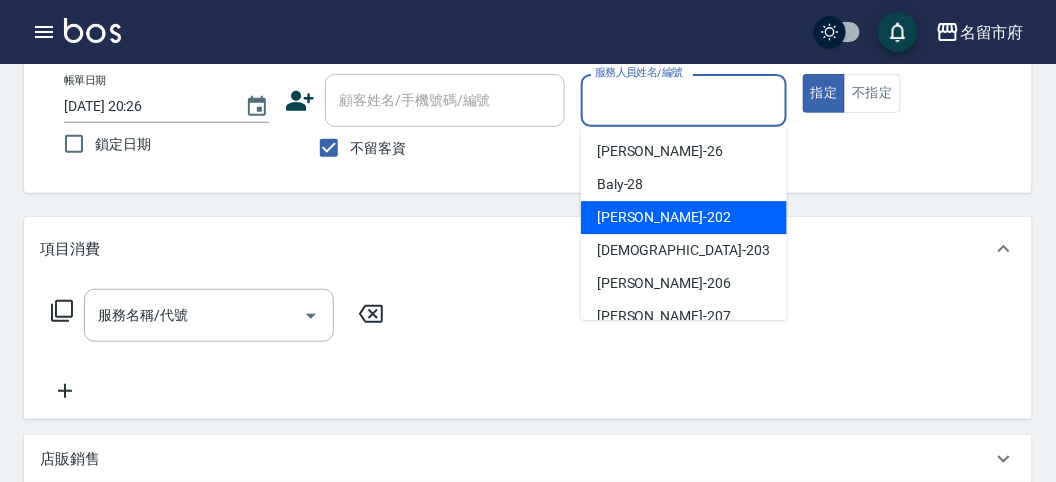 click on "[PERSON_NAME] -202" at bounding box center (684, 217) 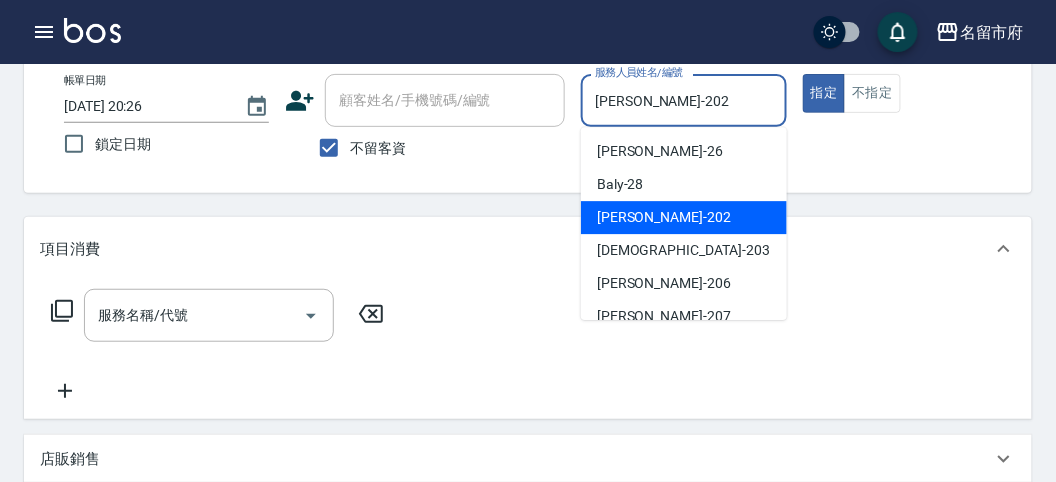 scroll, scrollTop: 111, scrollLeft: 0, axis: vertical 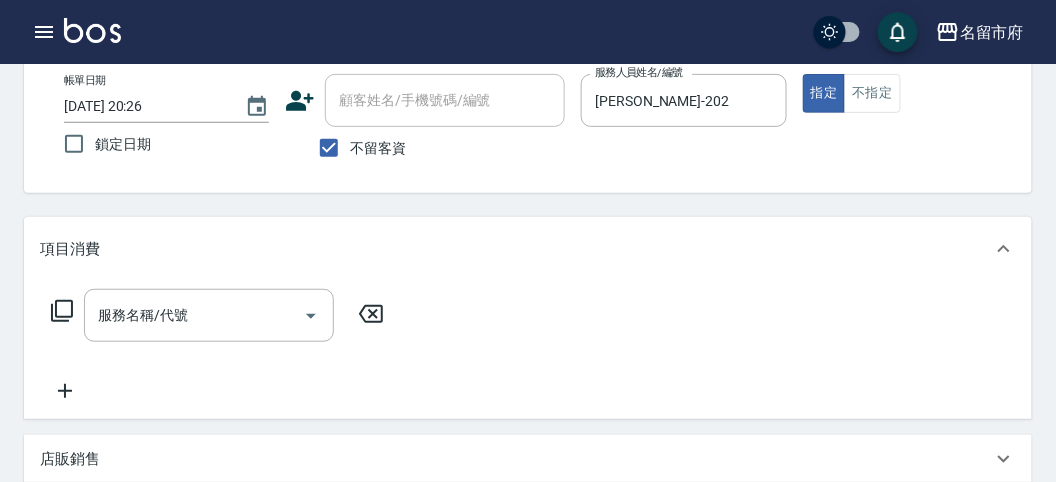click 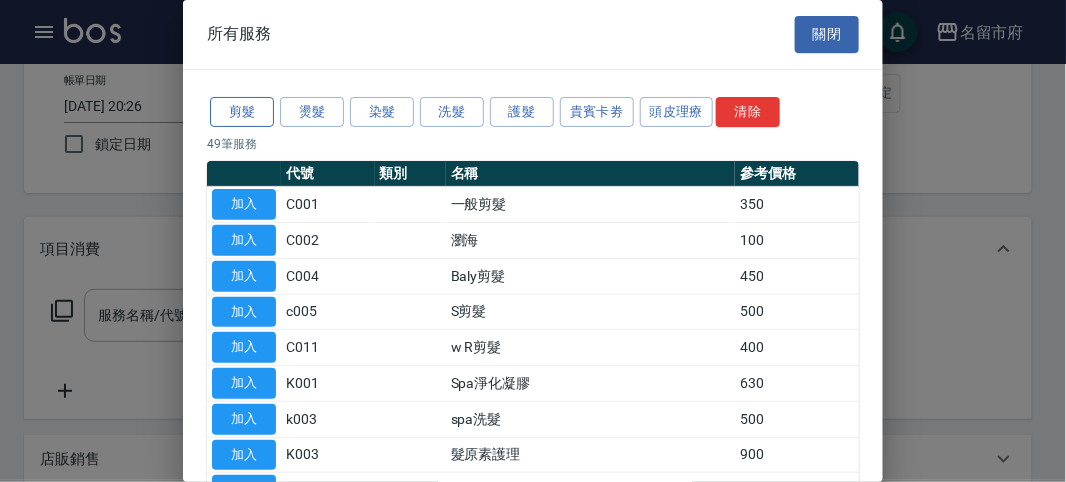 click on "剪髮" at bounding box center (242, 112) 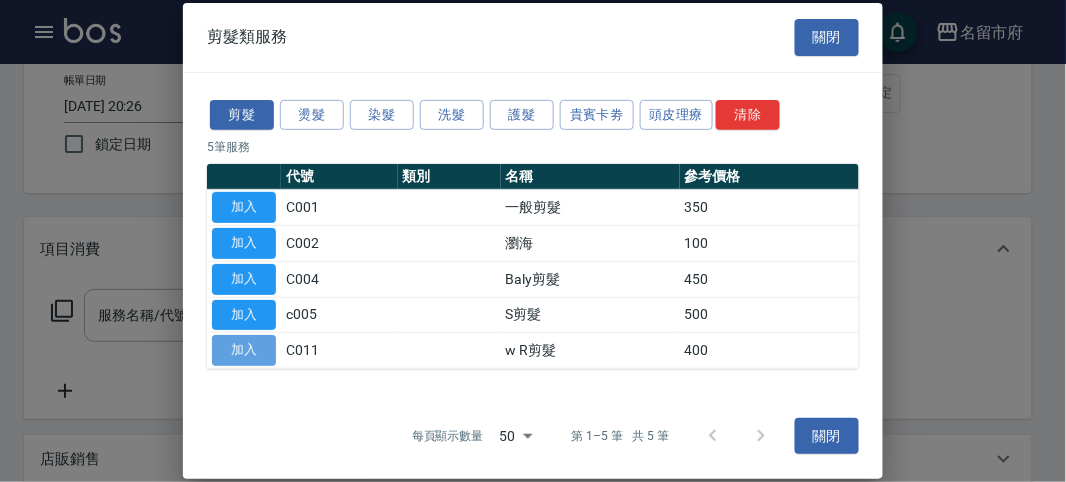 click on "加入" at bounding box center [244, 350] 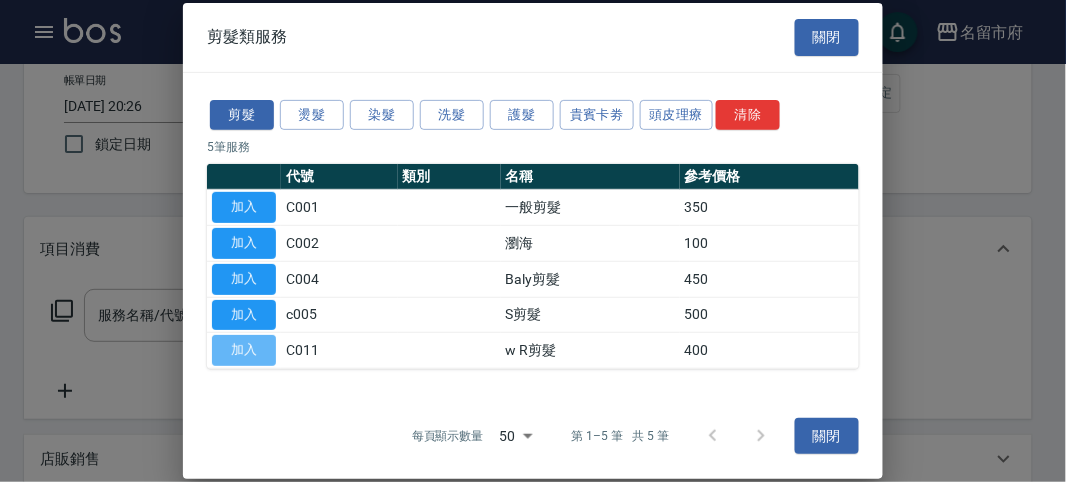 type on "w R剪髮(C011)" 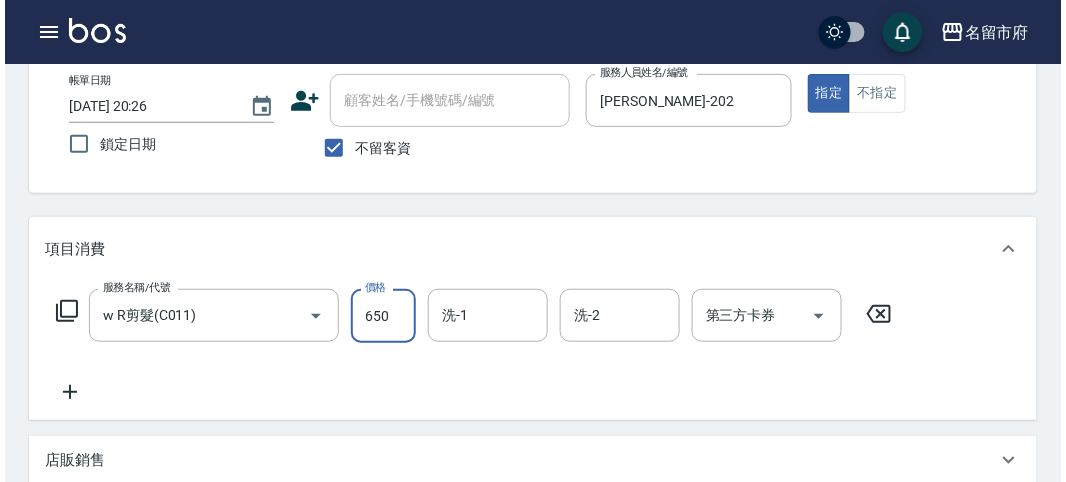 scroll, scrollTop: 0, scrollLeft: 0, axis: both 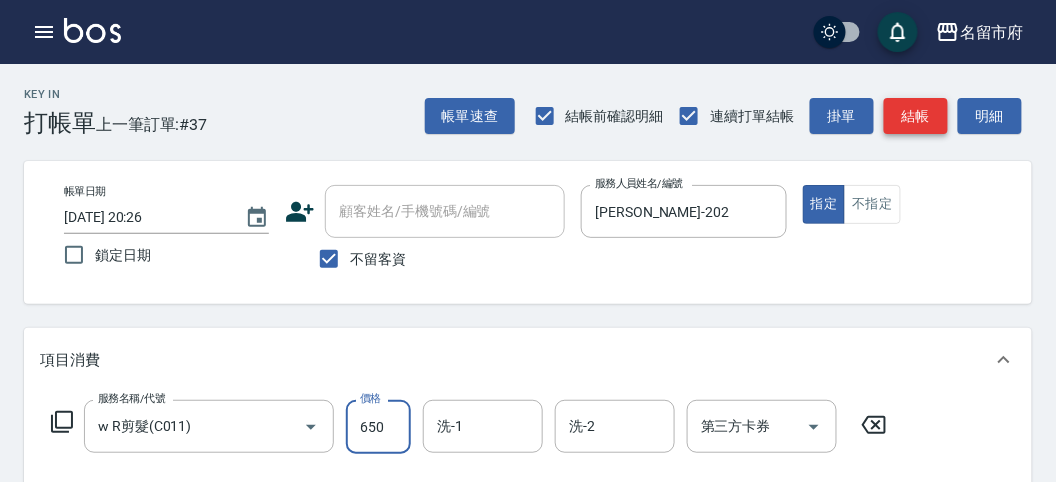 type on "650" 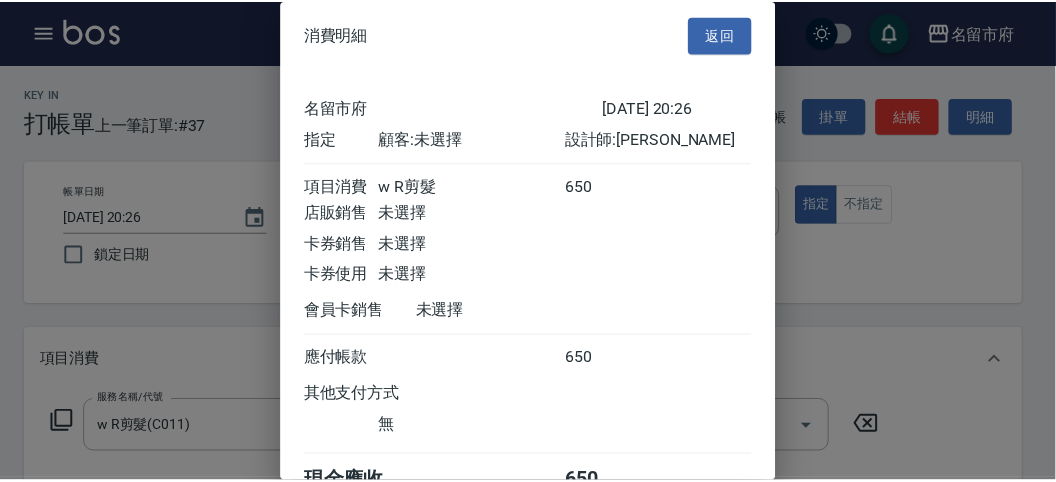 scroll, scrollTop: 111, scrollLeft: 0, axis: vertical 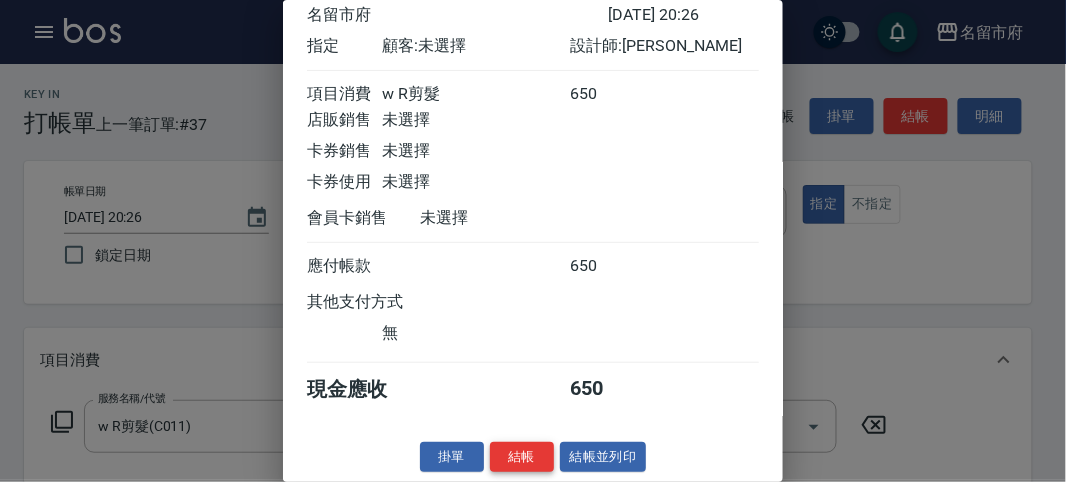 click on "結帳" at bounding box center [522, 457] 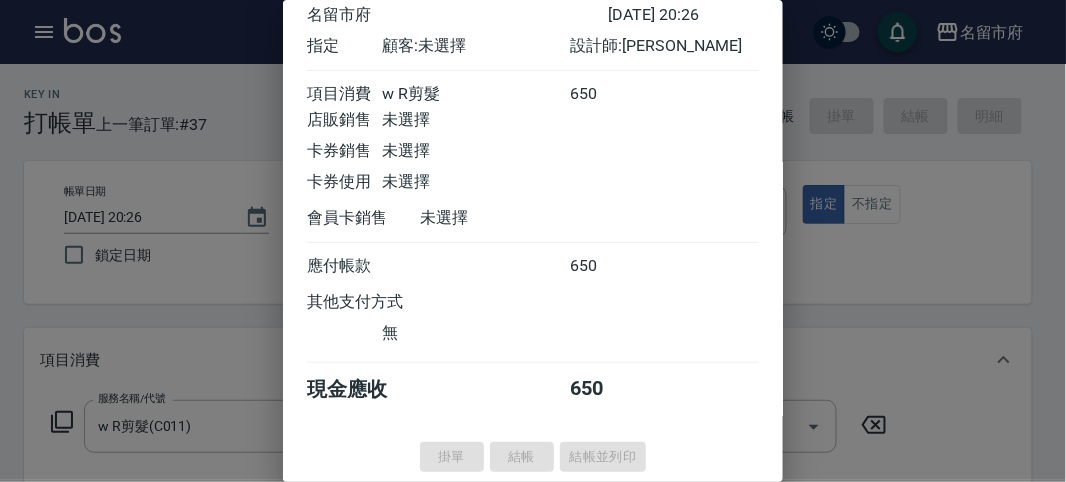 type on "[DATE] 21:22" 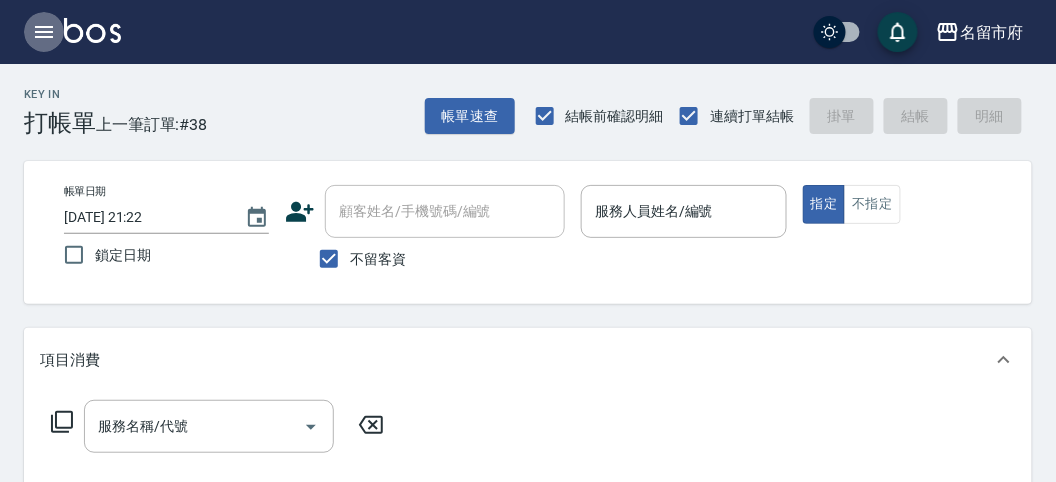 click 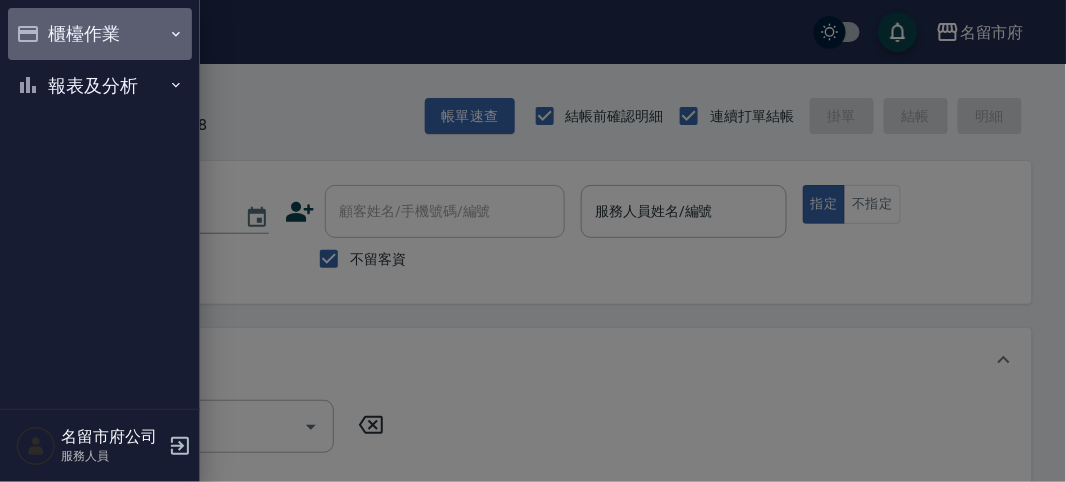 click on "櫃檯作業" at bounding box center (100, 34) 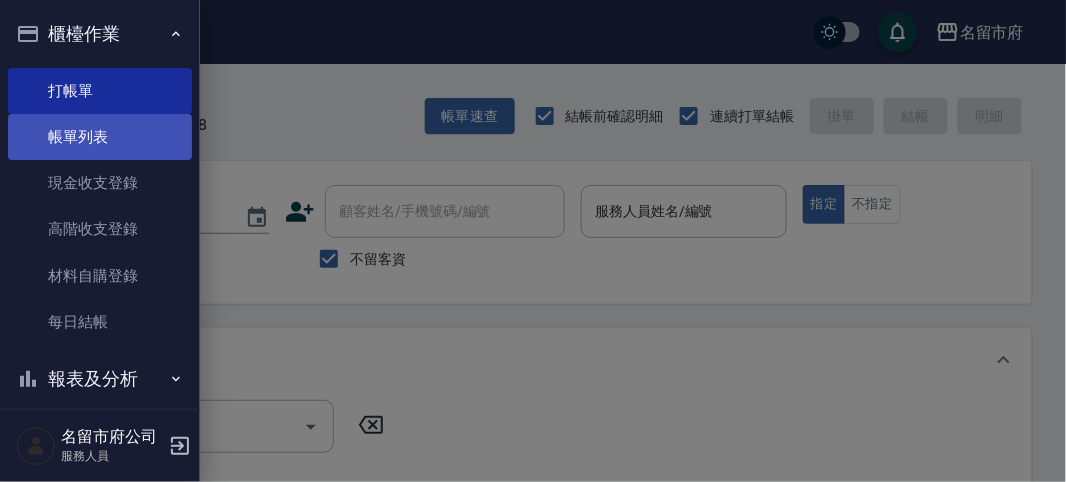 click on "帳單列表" at bounding box center (100, 137) 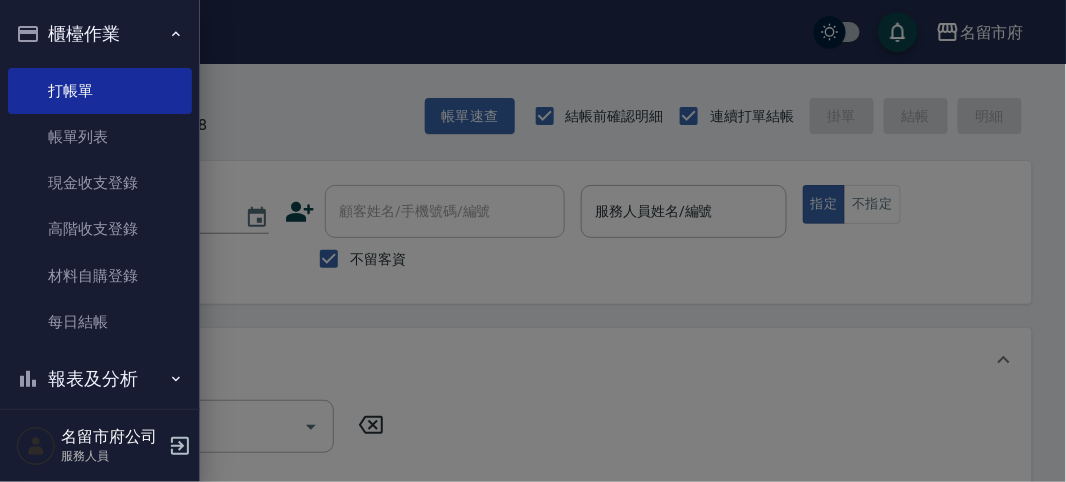 click on "帳單列表" at bounding box center (100, 137) 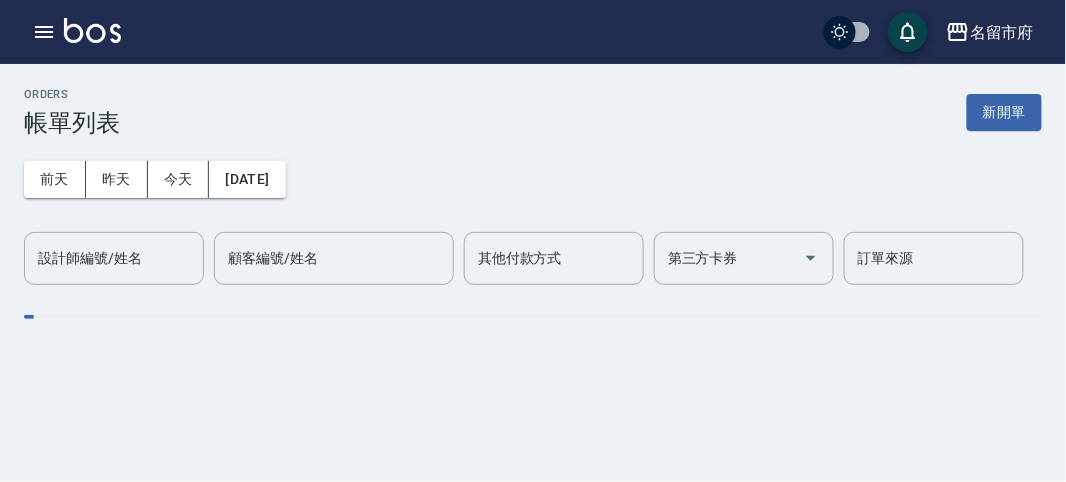 click on "昨天" at bounding box center (117, 179) 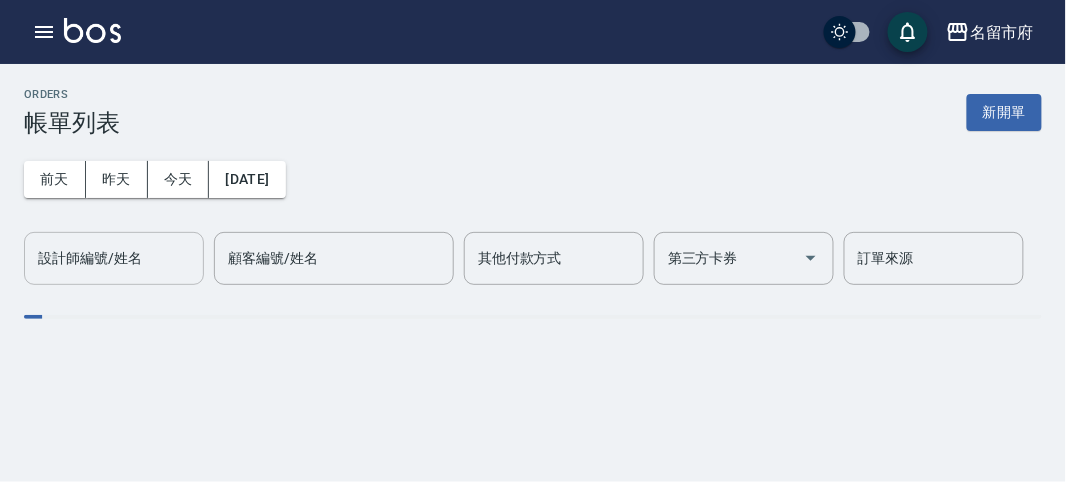drag, startPoint x: 126, startPoint y: 250, endPoint x: 136, endPoint y: 278, distance: 29.732138 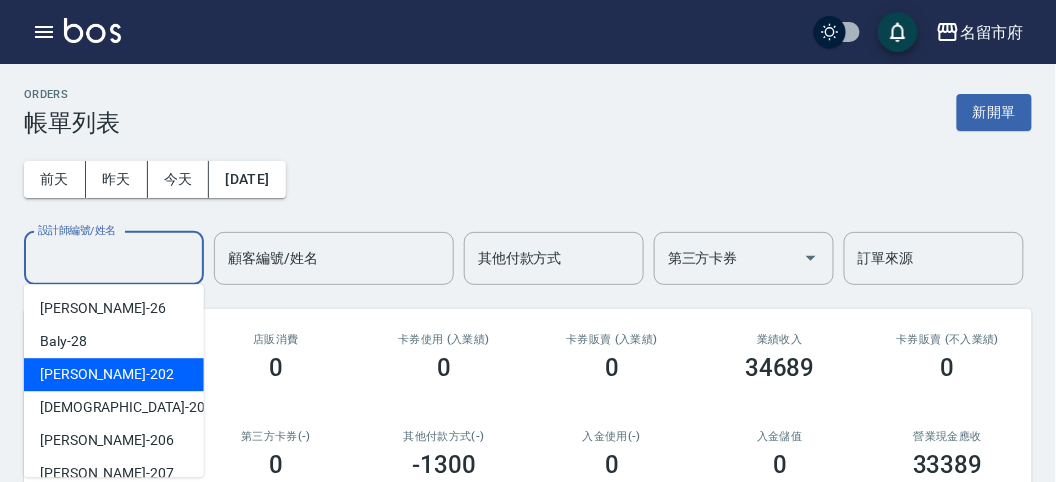 click on "[PERSON_NAME] -202" at bounding box center (114, 374) 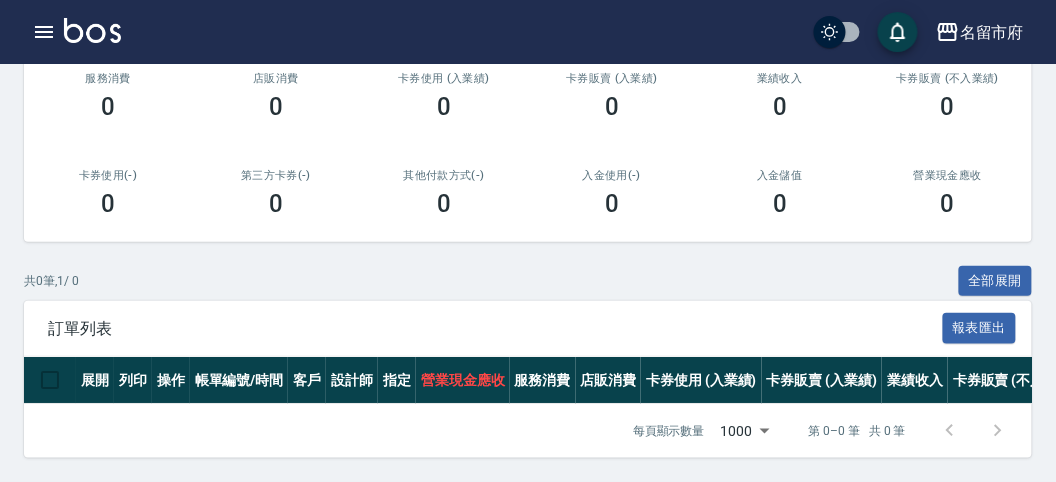 scroll, scrollTop: 0, scrollLeft: 0, axis: both 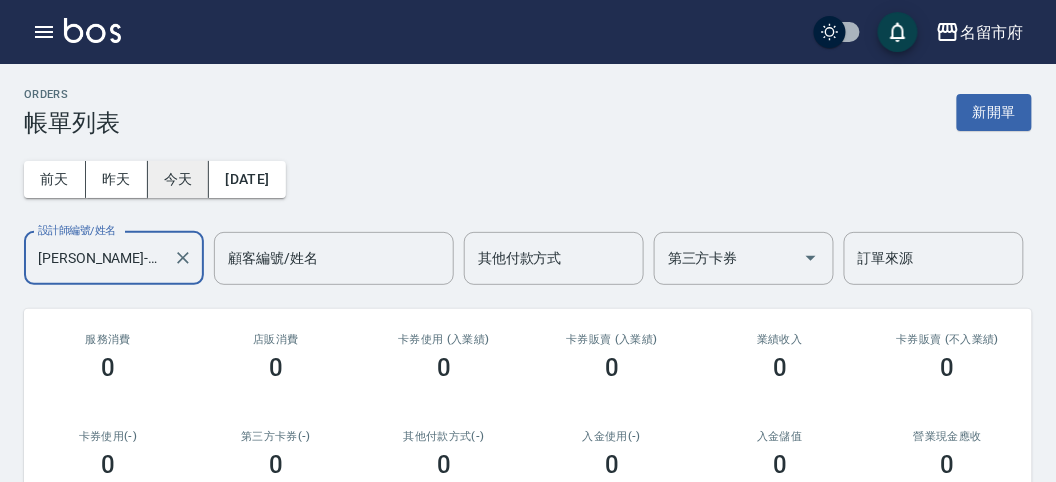click on "今天" at bounding box center (179, 179) 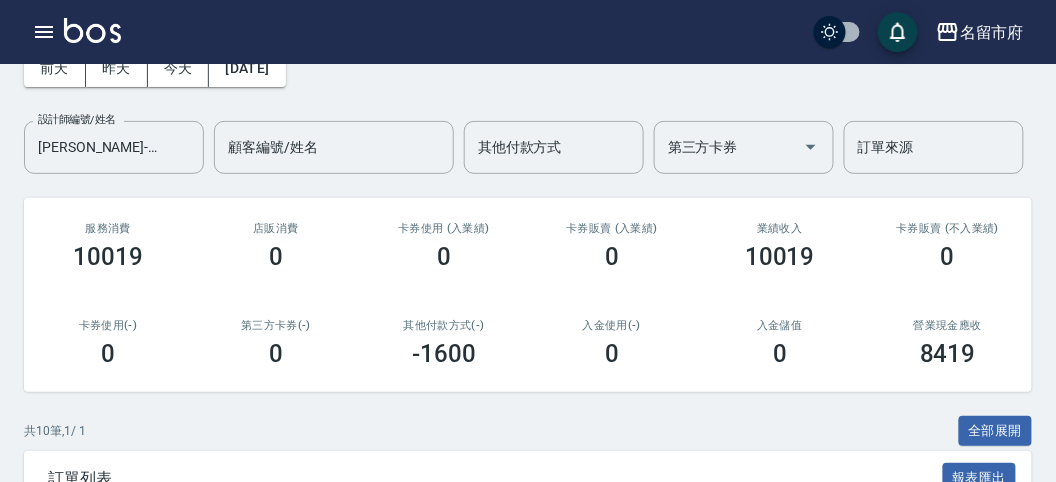 scroll, scrollTop: 0, scrollLeft: 0, axis: both 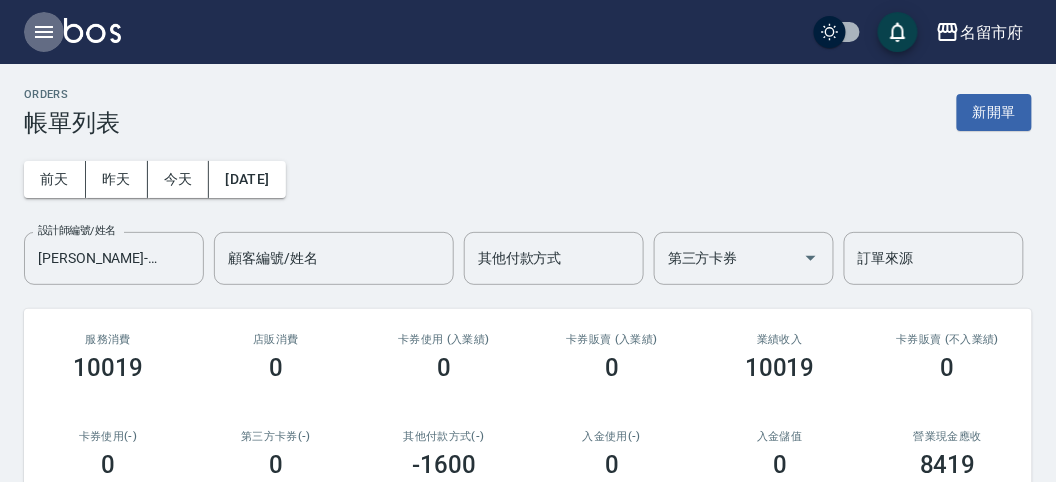 click 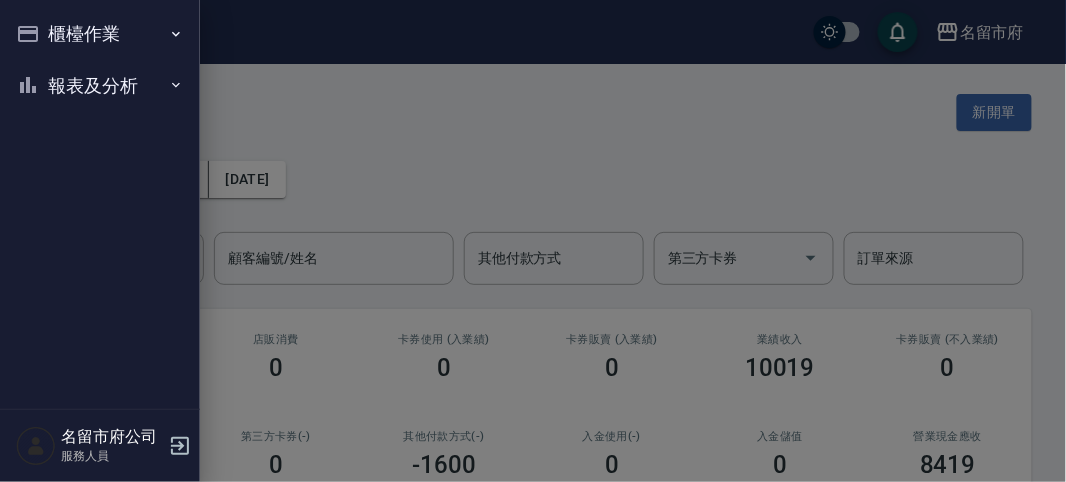 click on "櫃檯作業" at bounding box center (100, 34) 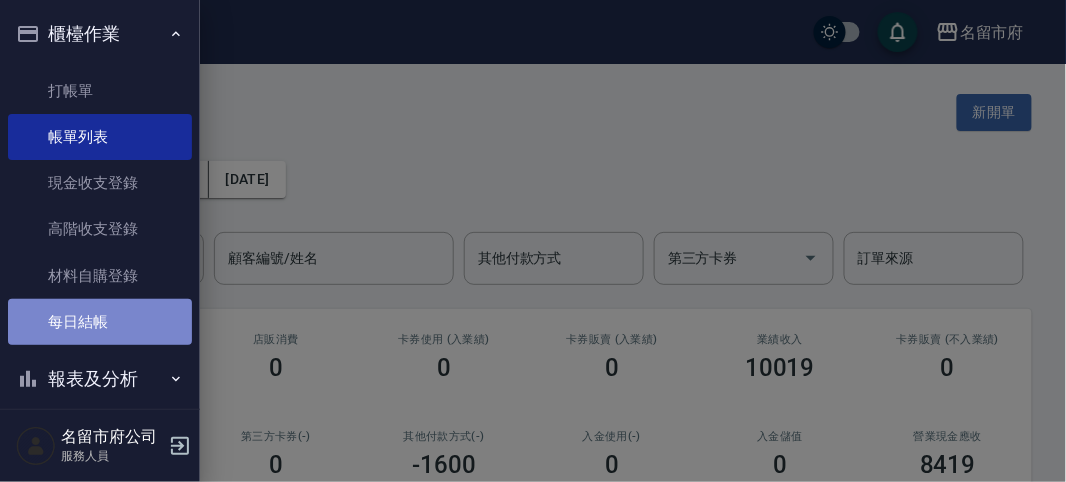 drag, startPoint x: 127, startPoint y: 318, endPoint x: 339, endPoint y: 78, distance: 320.2249 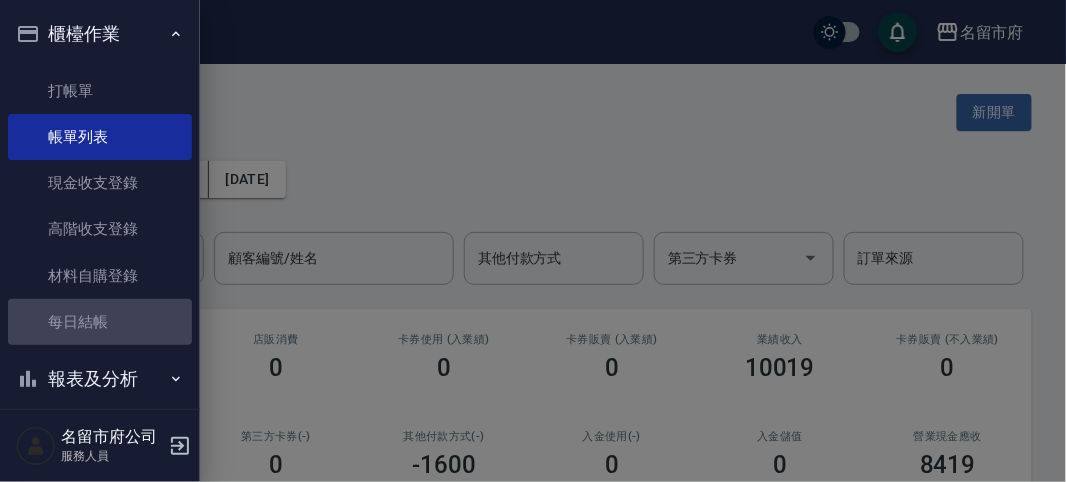 click on "每日結帳" at bounding box center (100, 322) 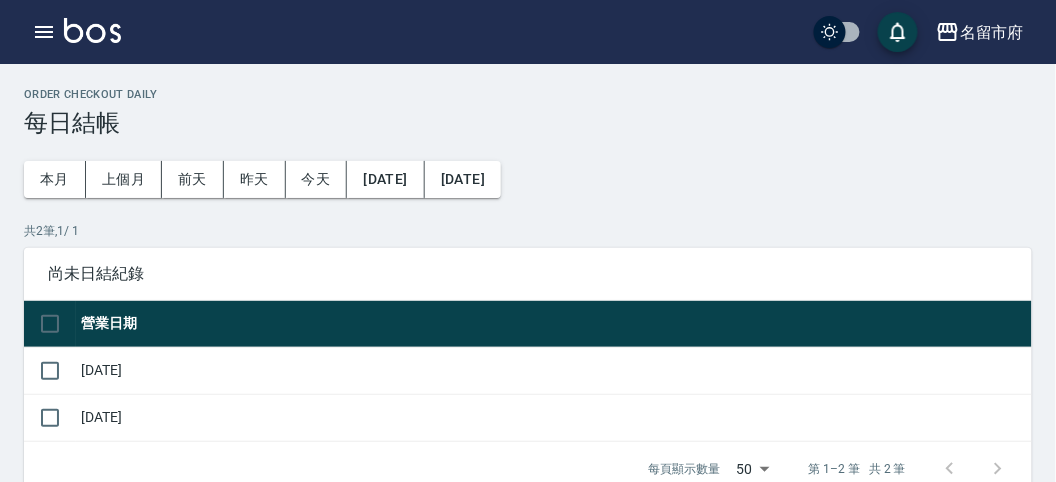click on "每日結帳" at bounding box center (528, 123) 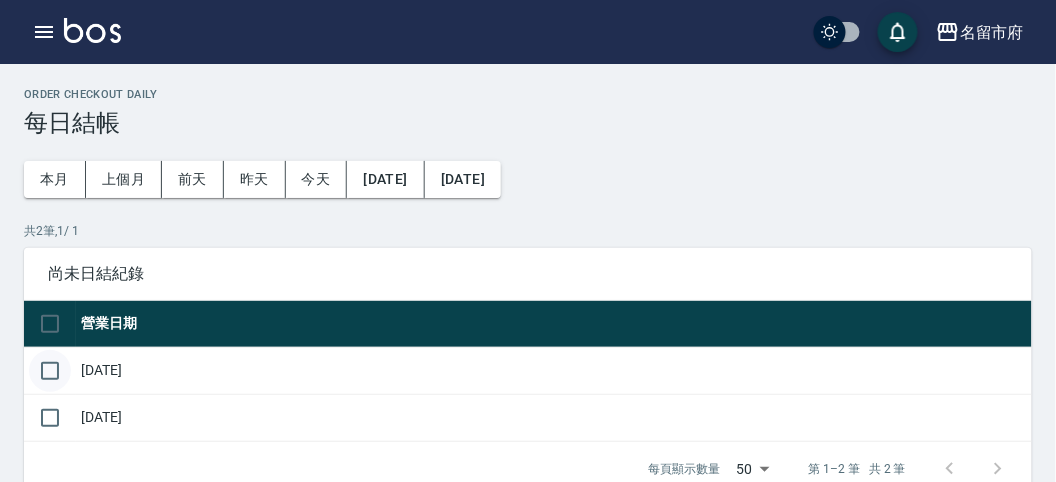 click at bounding box center (50, 371) 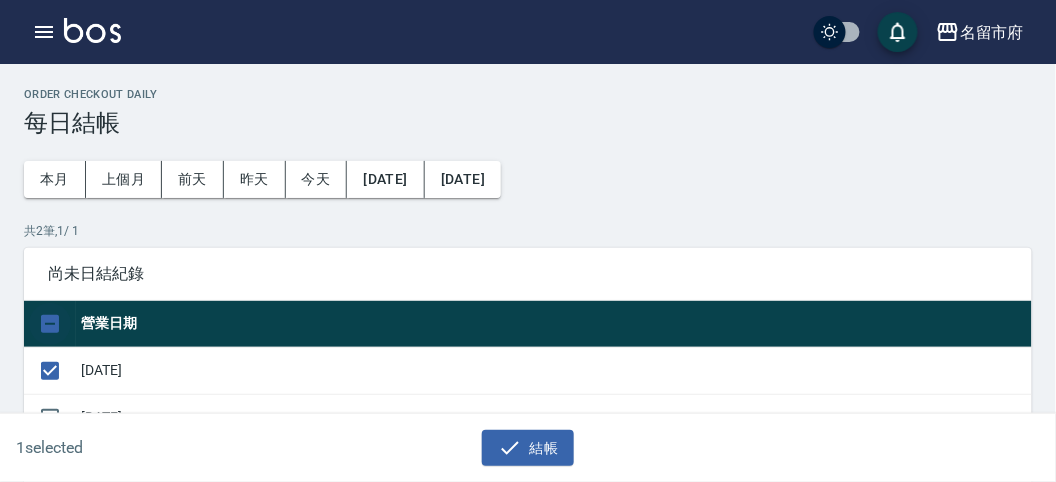 scroll, scrollTop: 111, scrollLeft: 0, axis: vertical 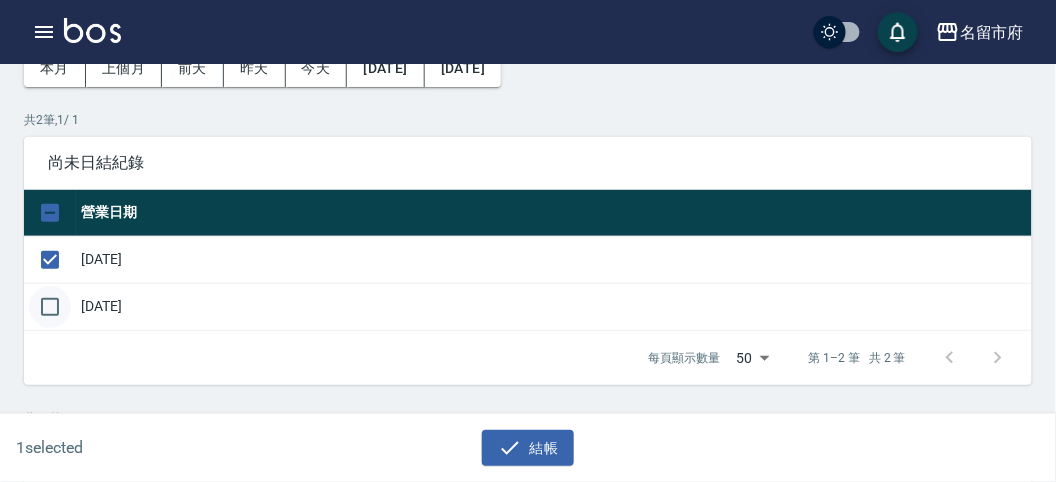 click at bounding box center (50, 307) 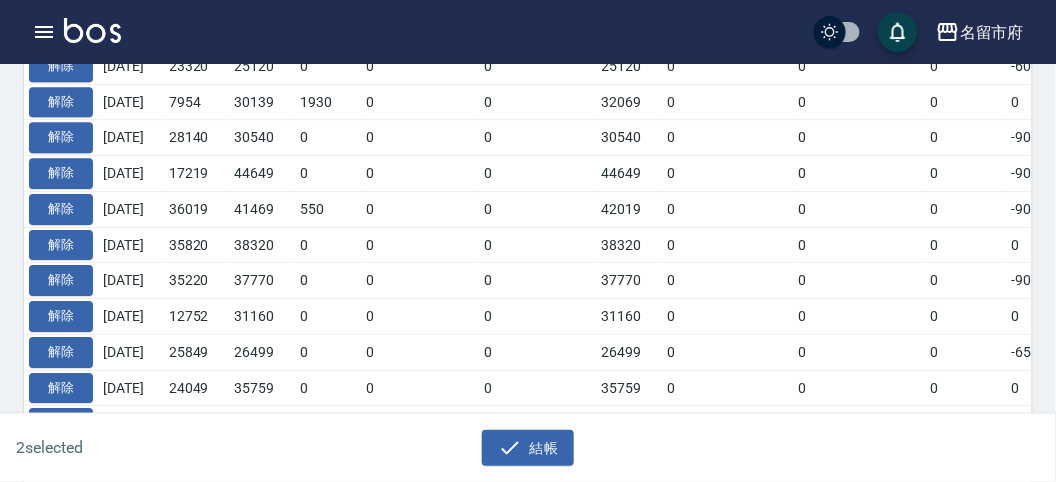 scroll, scrollTop: 1323, scrollLeft: 0, axis: vertical 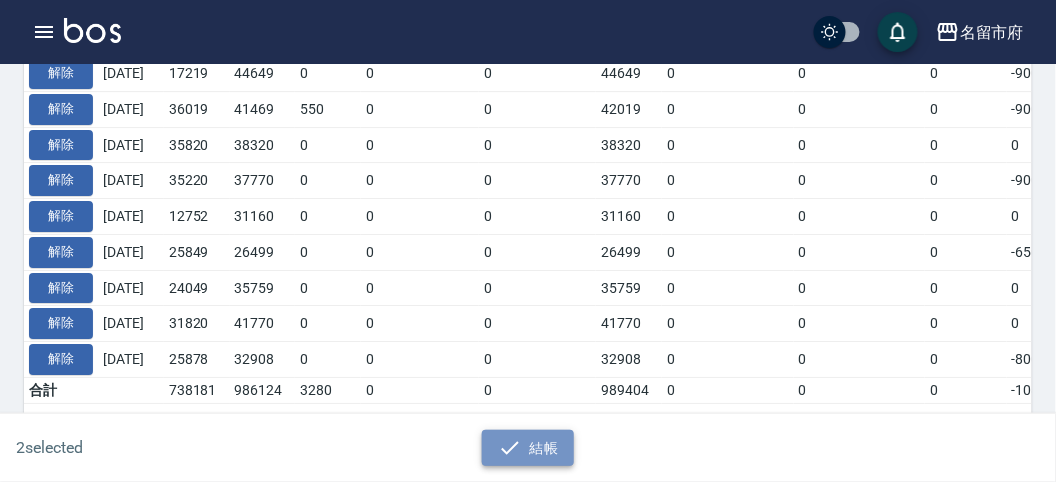click on "結帳" at bounding box center (528, 448) 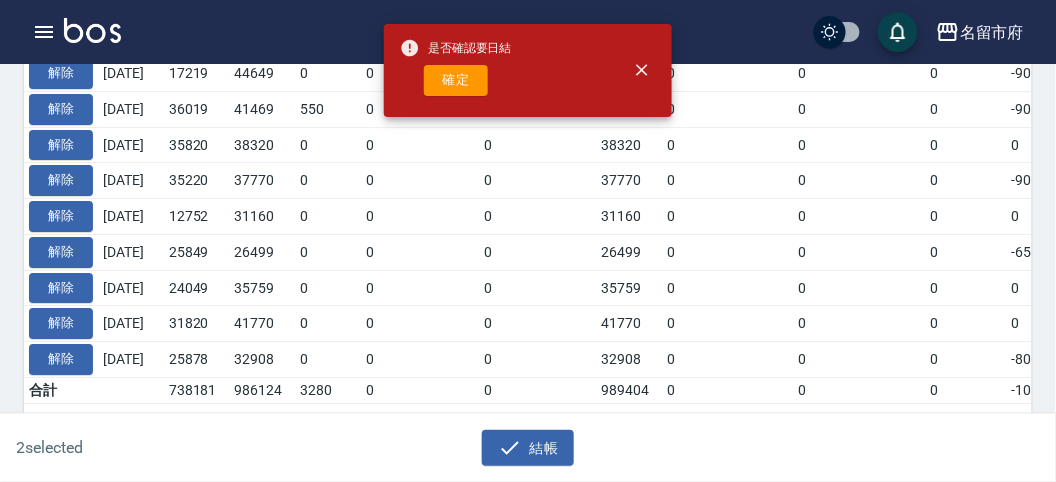 click on "確定" at bounding box center [456, 80] 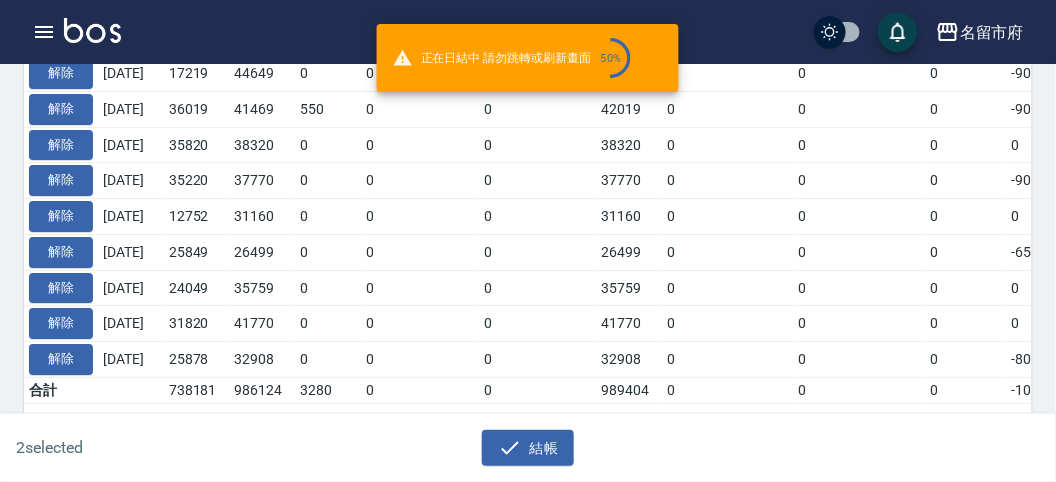 checkbox on "false" 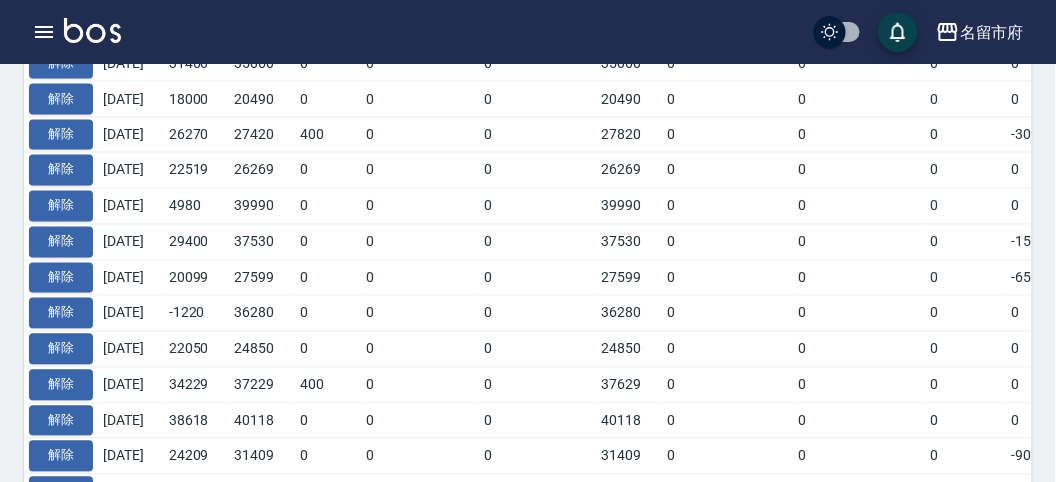 scroll, scrollTop: 777, scrollLeft: 0, axis: vertical 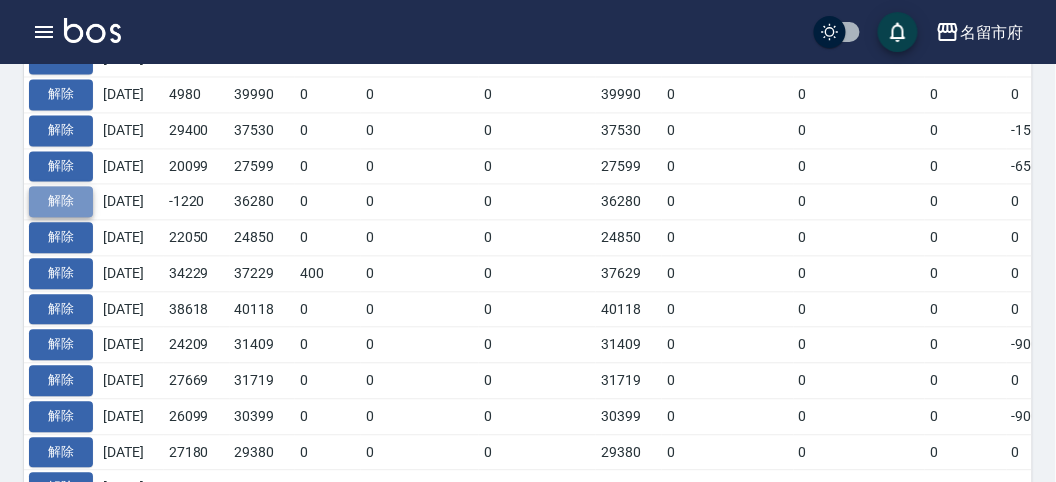 click on "解除" at bounding box center [61, 202] 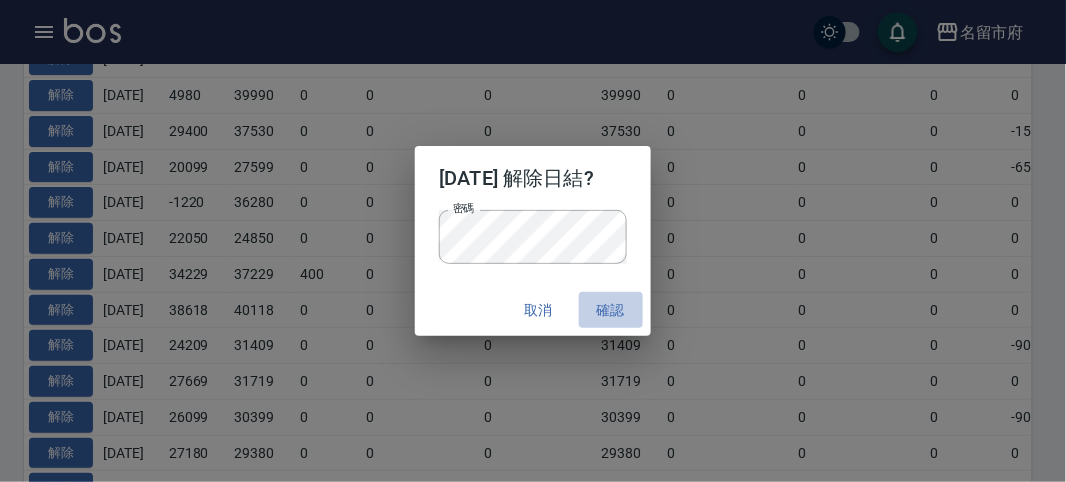 click on "確認" at bounding box center (611, 310) 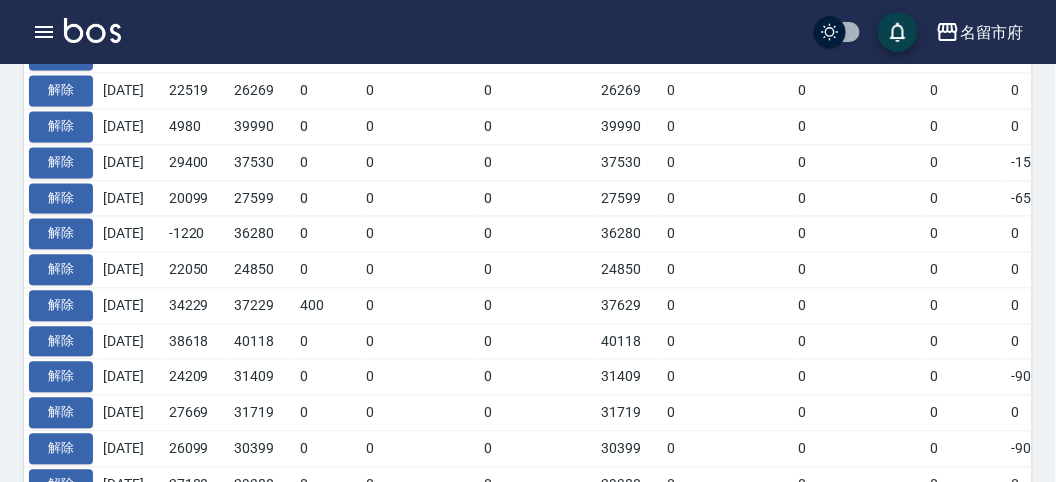 scroll, scrollTop: 0, scrollLeft: 0, axis: both 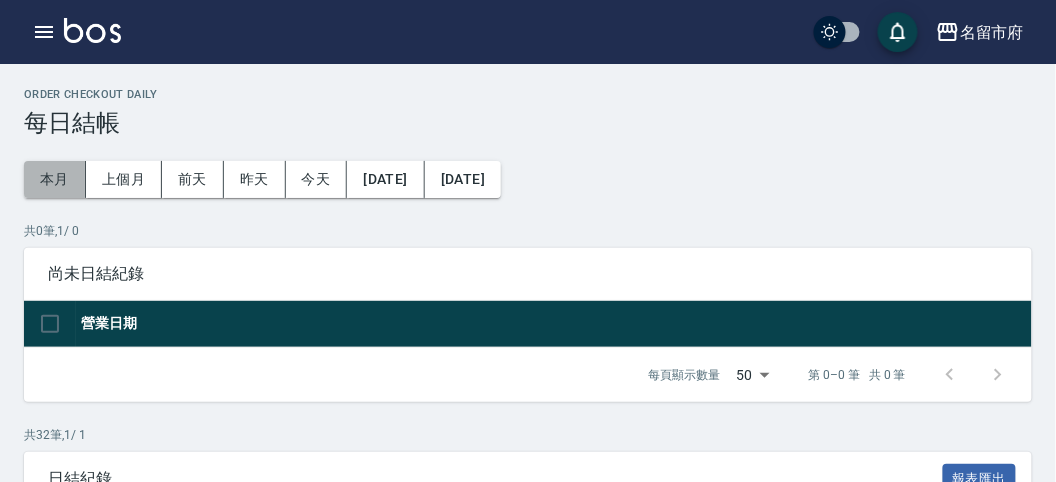 click on "本月" at bounding box center (55, 179) 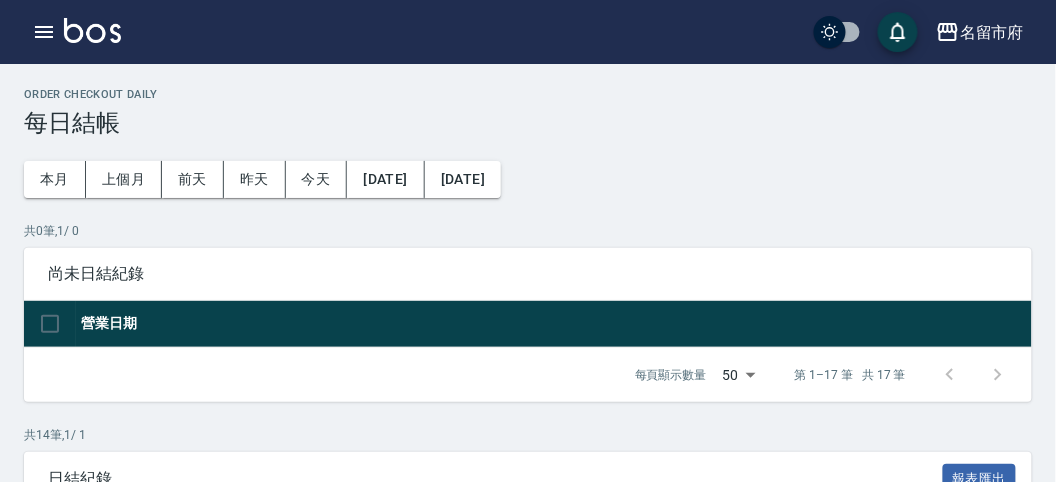 click on "共  0  筆,  1  /   0" at bounding box center [528, 231] 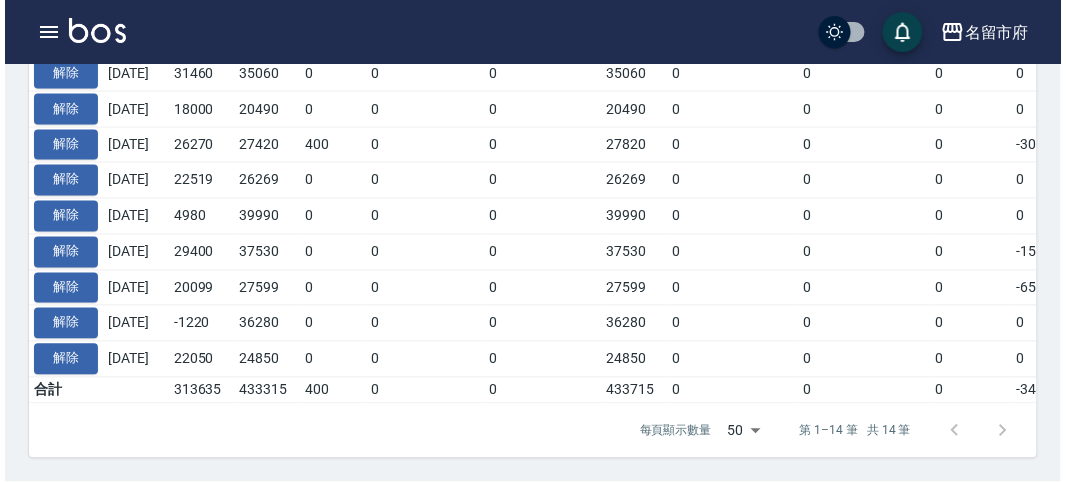 scroll, scrollTop: 332, scrollLeft: 0, axis: vertical 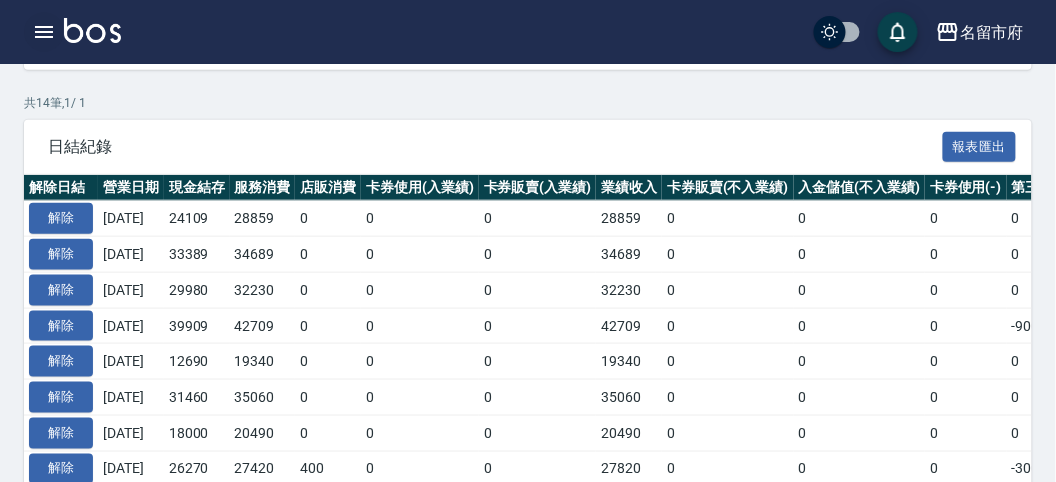 click 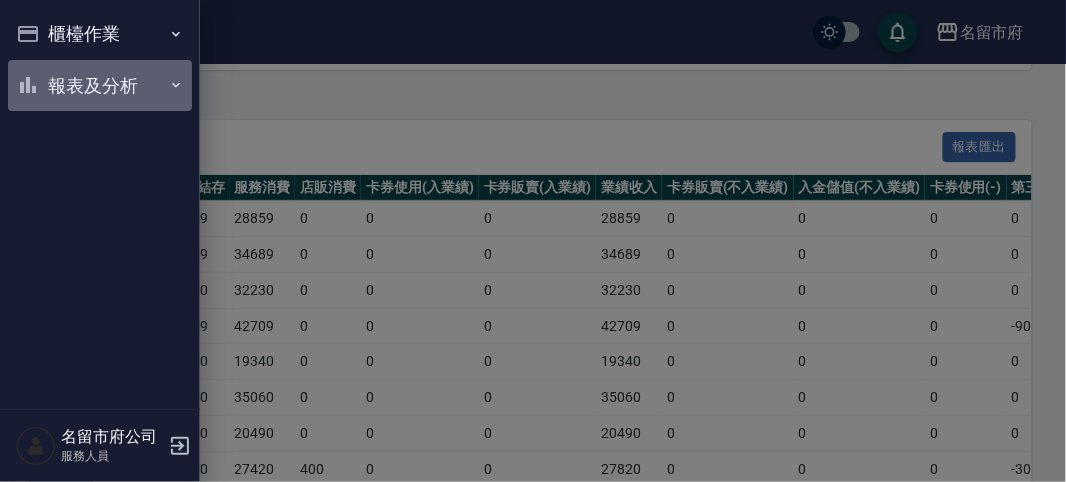 click on "報表及分析" at bounding box center [100, 86] 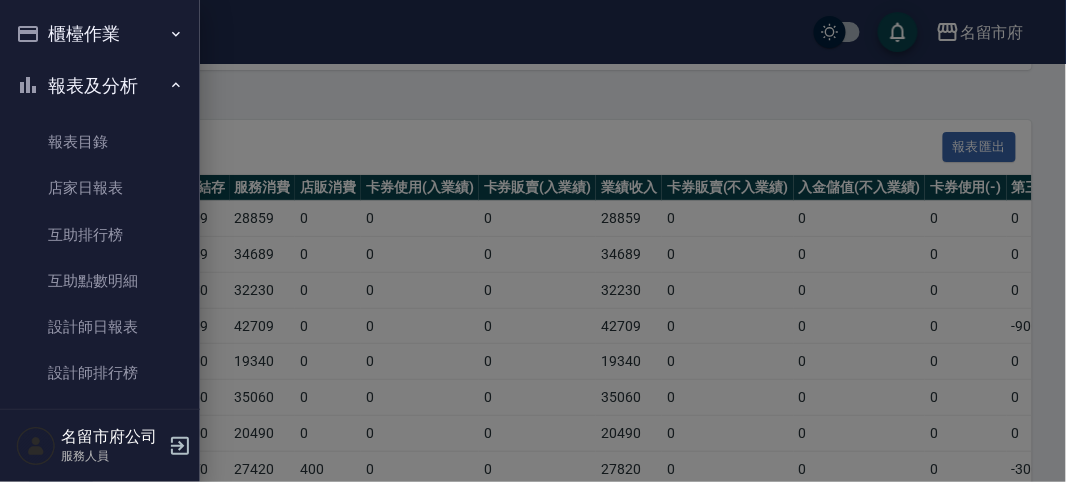 click on "報表及分析" at bounding box center (100, 86) 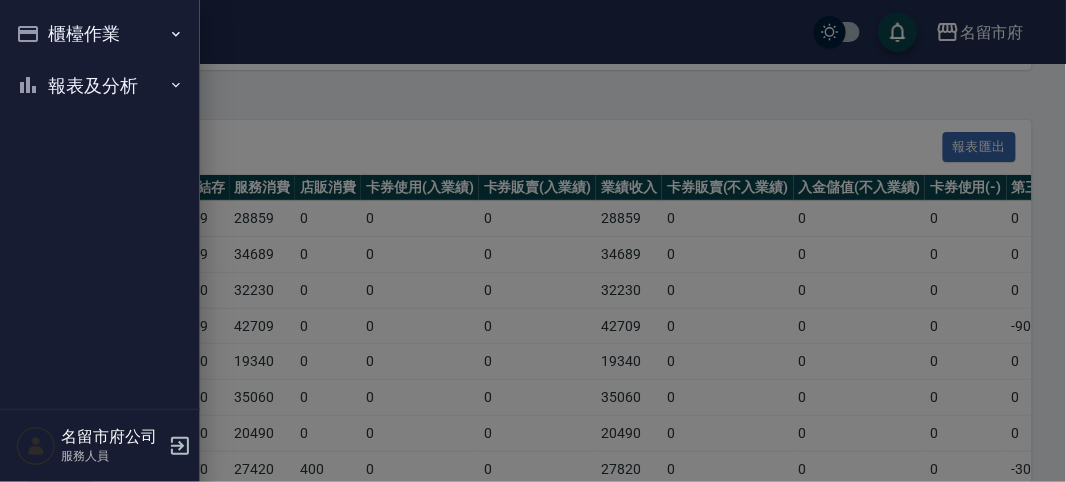click on "櫃檯作業" at bounding box center [100, 34] 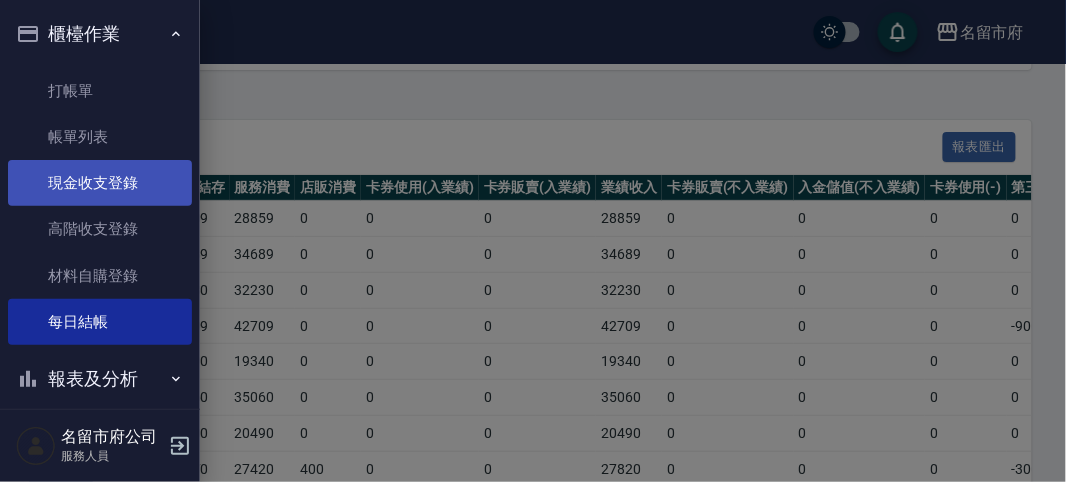 click on "現金收支登錄" at bounding box center (100, 183) 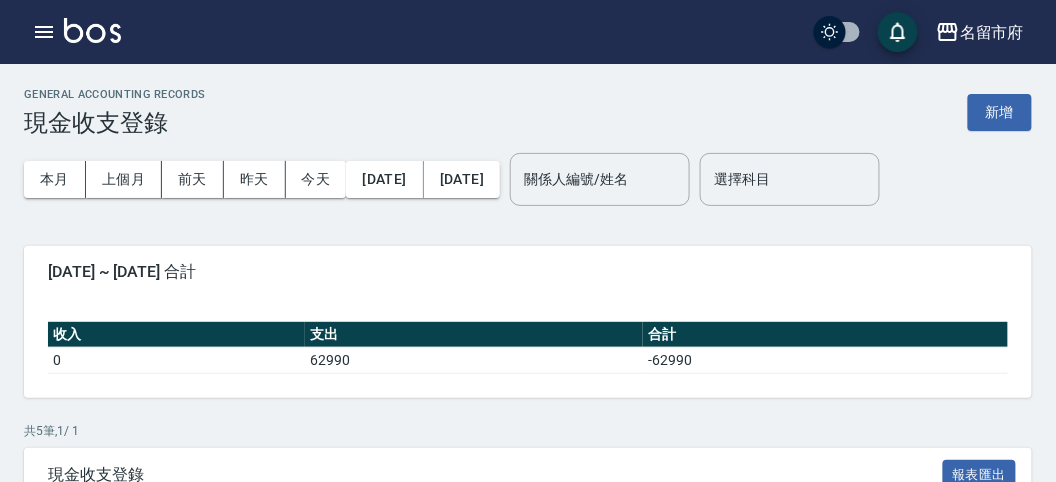 scroll, scrollTop: 295, scrollLeft: 0, axis: vertical 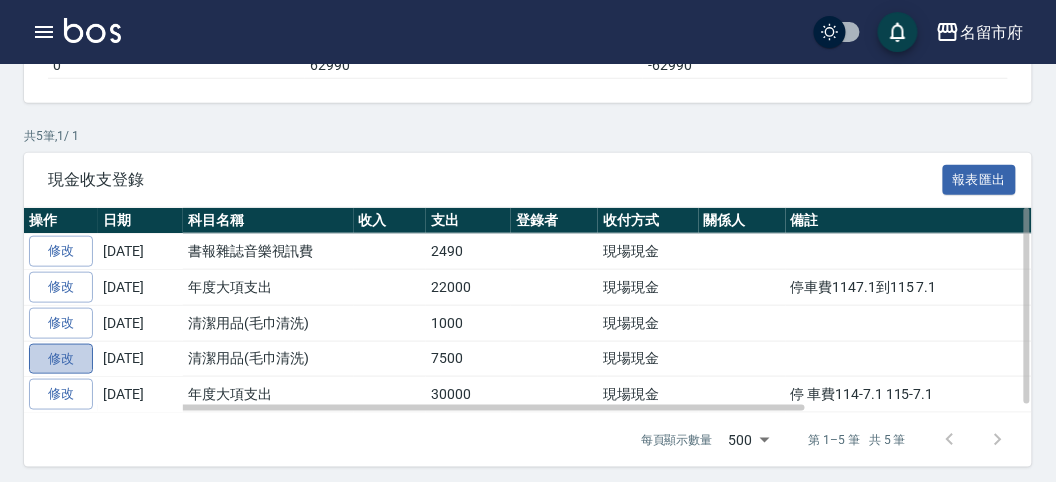 click on "修改" at bounding box center (61, 359) 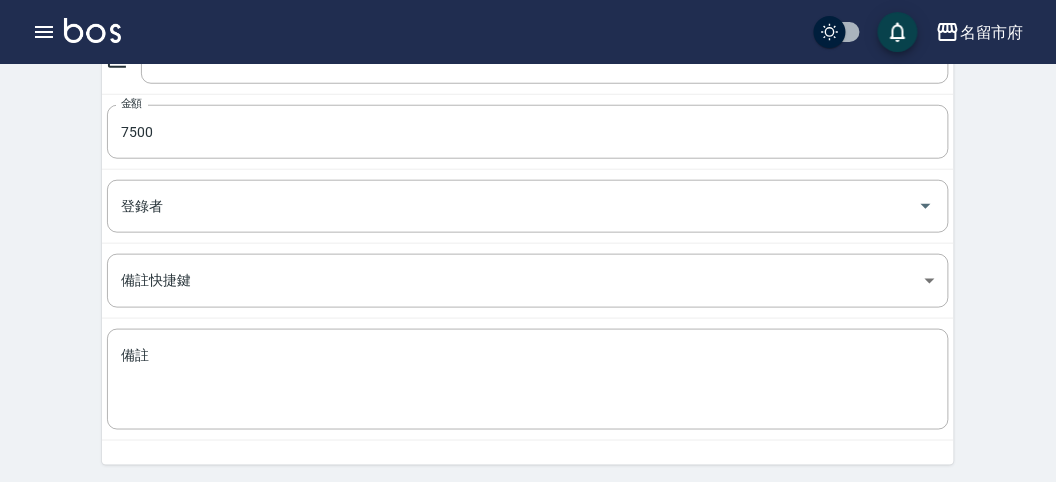 scroll, scrollTop: 111, scrollLeft: 0, axis: vertical 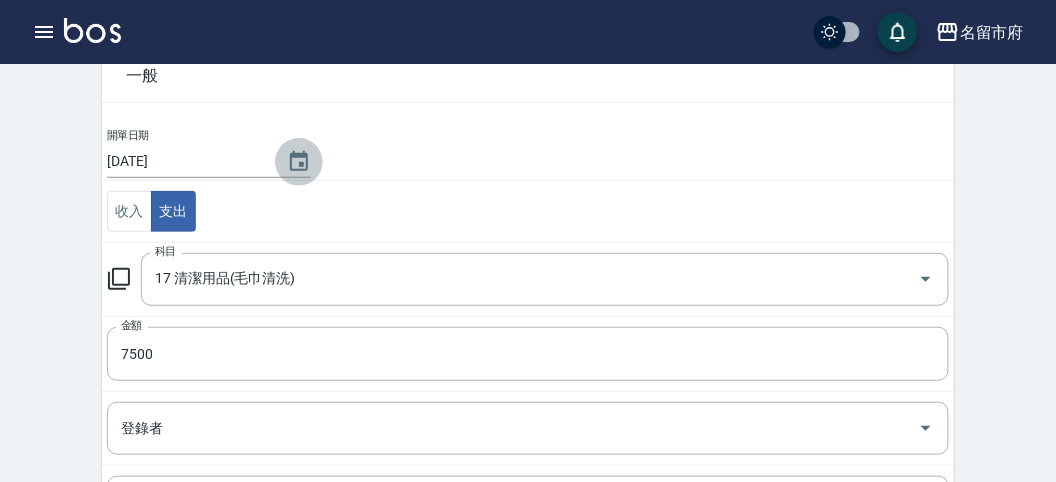 click 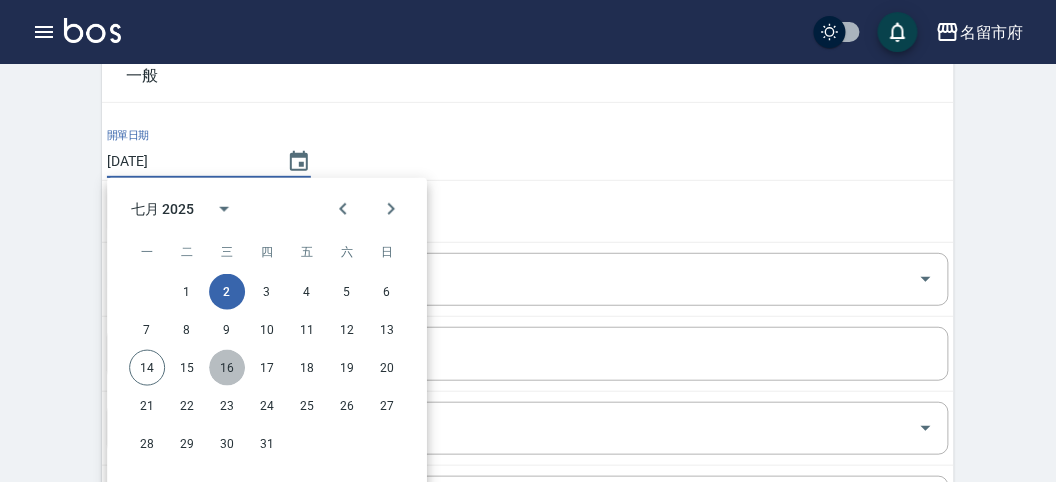 click on "16" at bounding box center [227, 368] 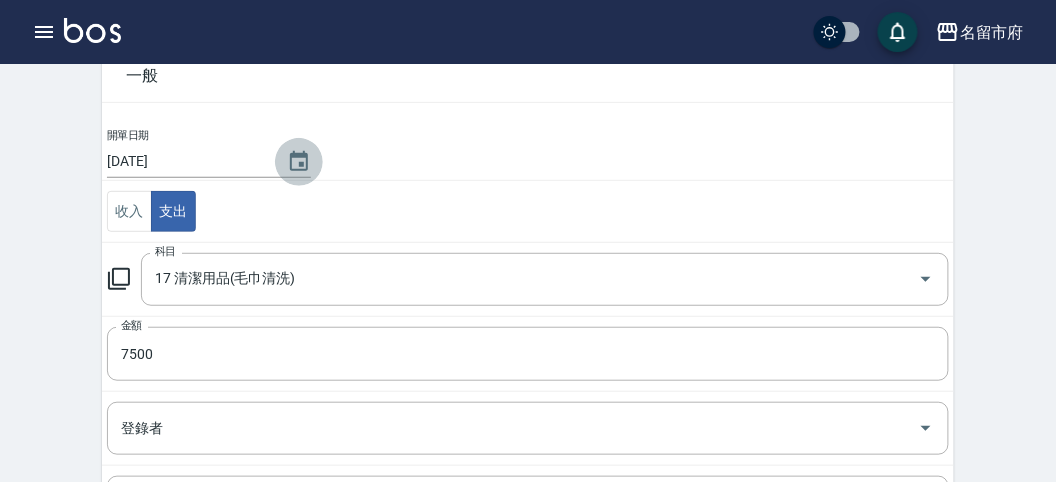 click 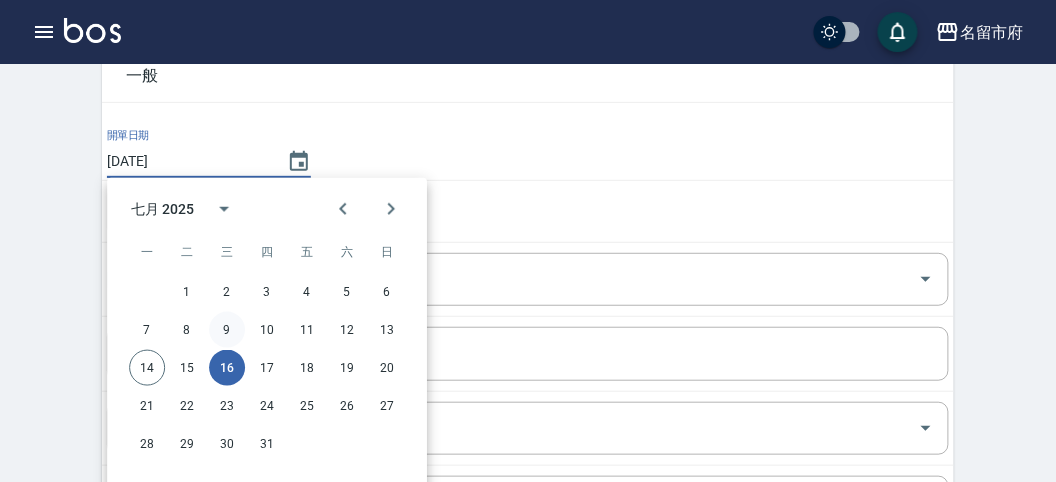 click on "9" at bounding box center (227, 330) 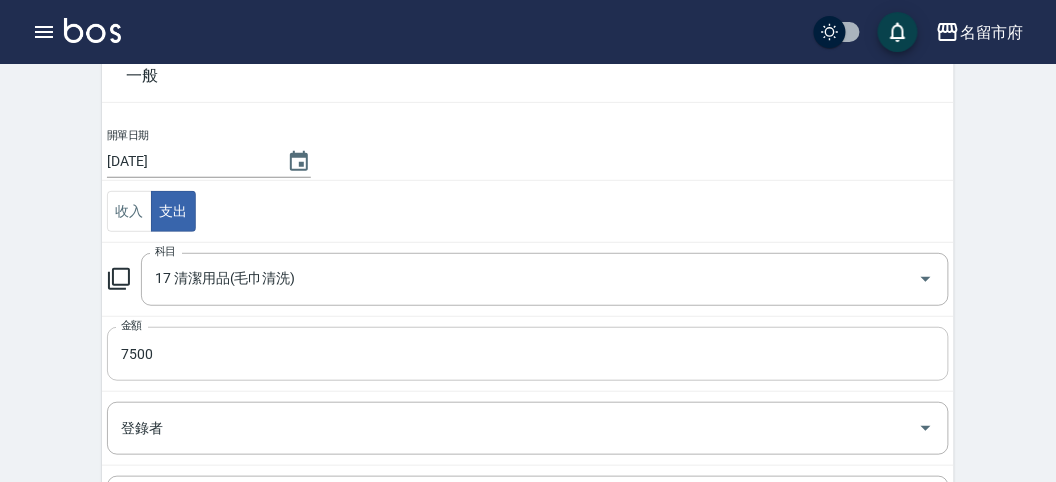 scroll, scrollTop: 371, scrollLeft: 0, axis: vertical 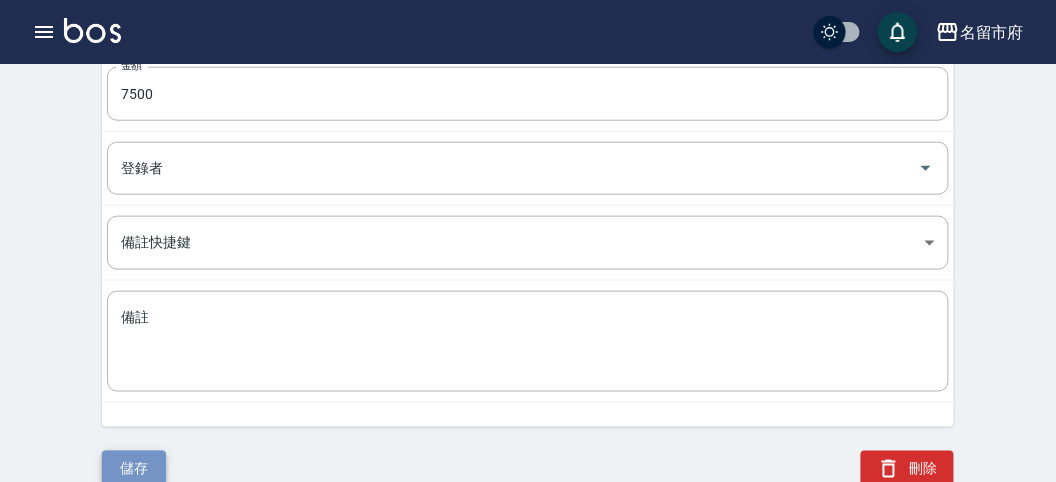 click on "儲存" at bounding box center [134, 469] 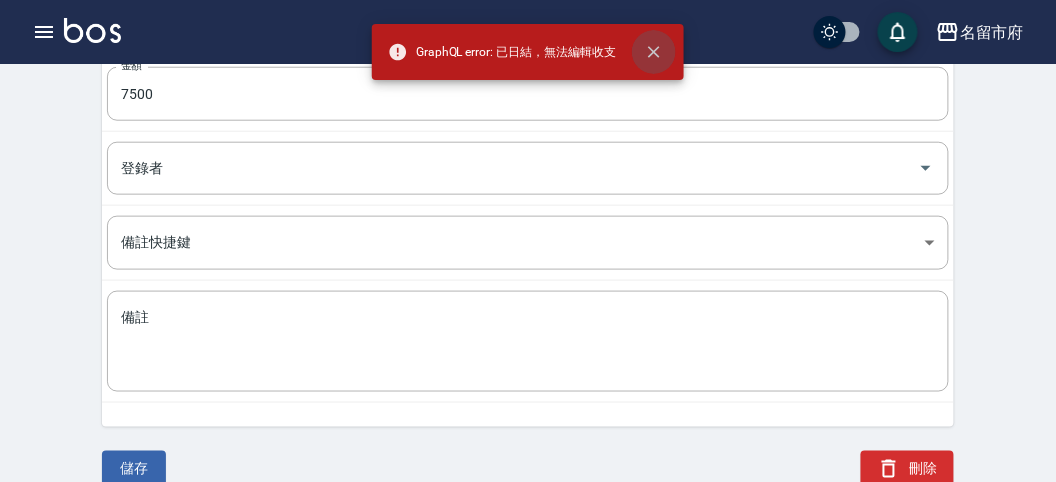 click 